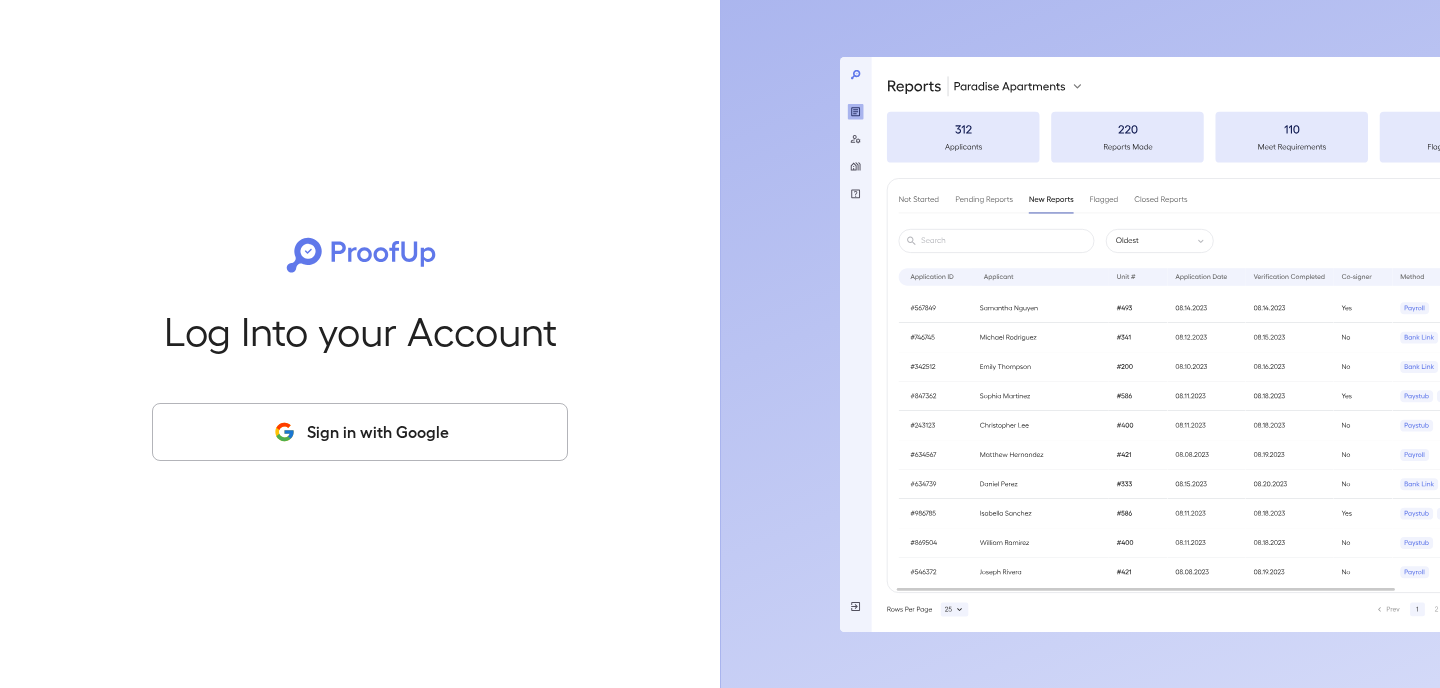 scroll, scrollTop: 0, scrollLeft: 0, axis: both 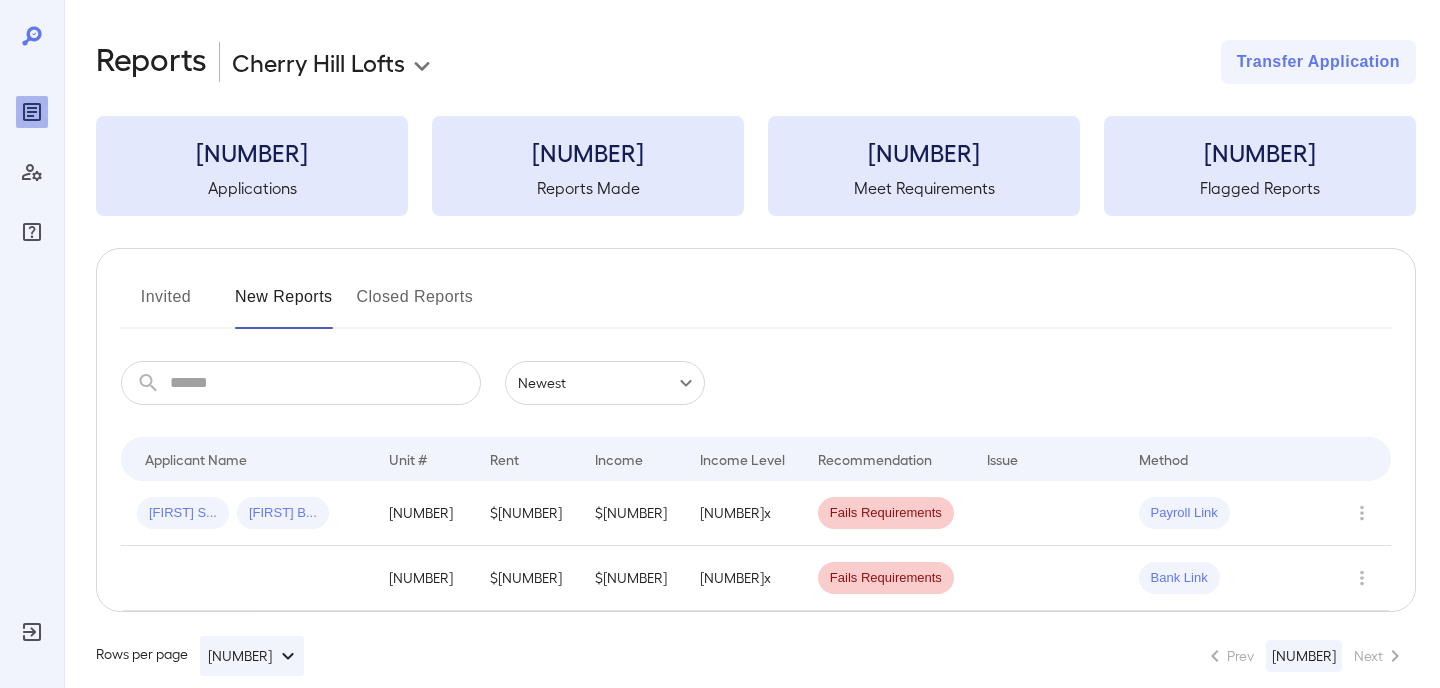 click on "**********" at bounding box center (720, 344) 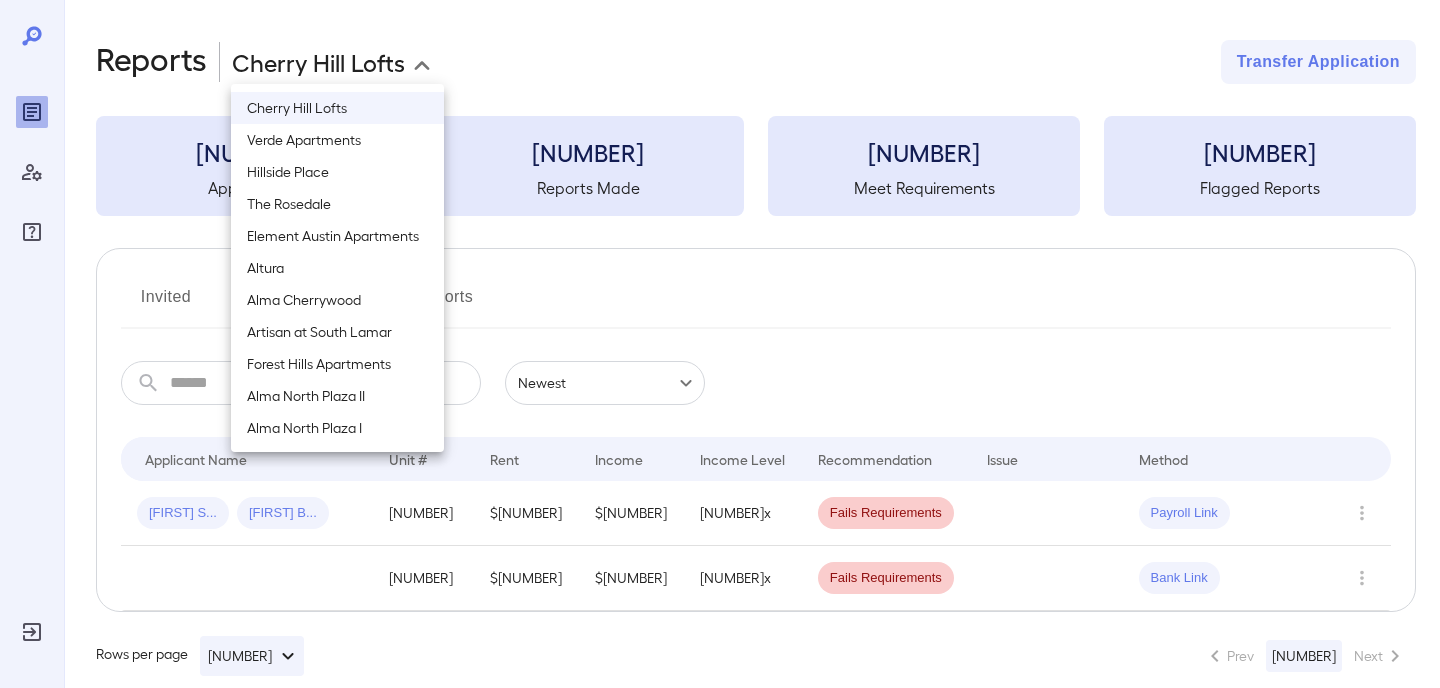 click on "Element Austin Apartments" at bounding box center (337, 236) 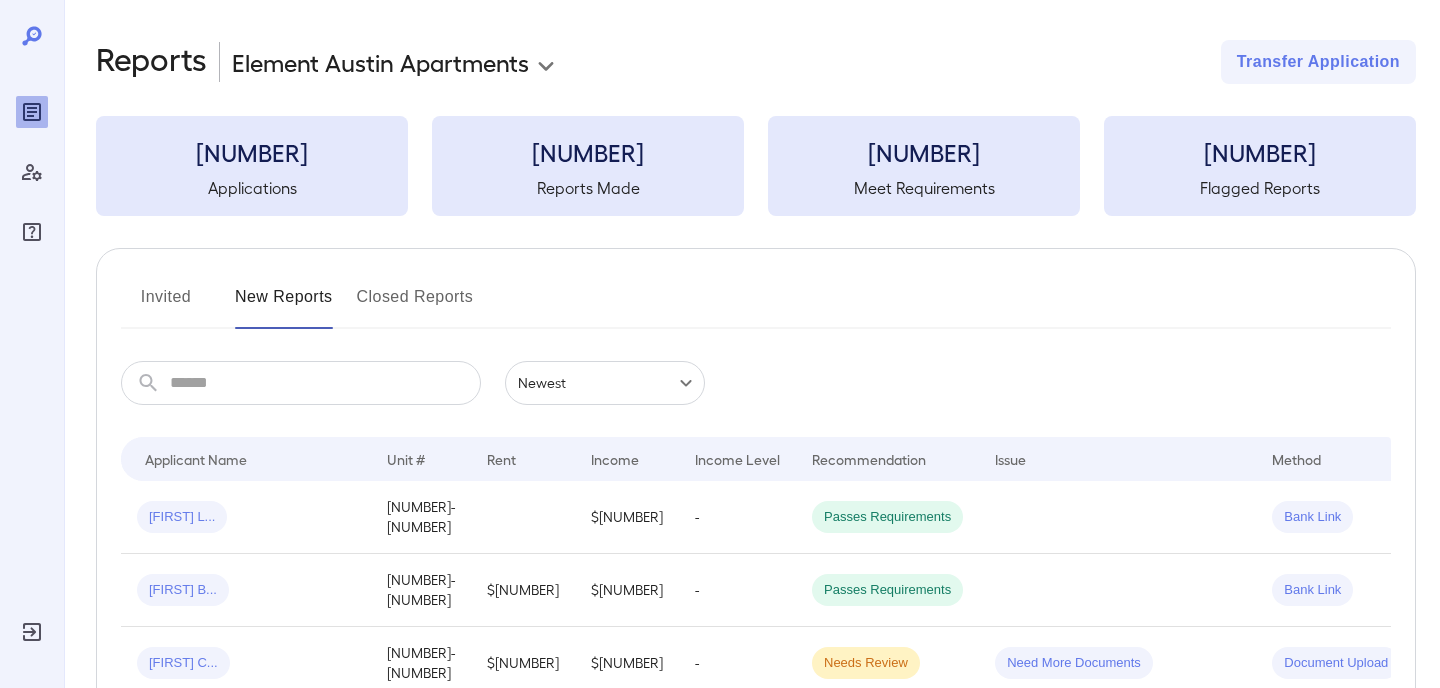 click on "Invited" at bounding box center [166, 305] 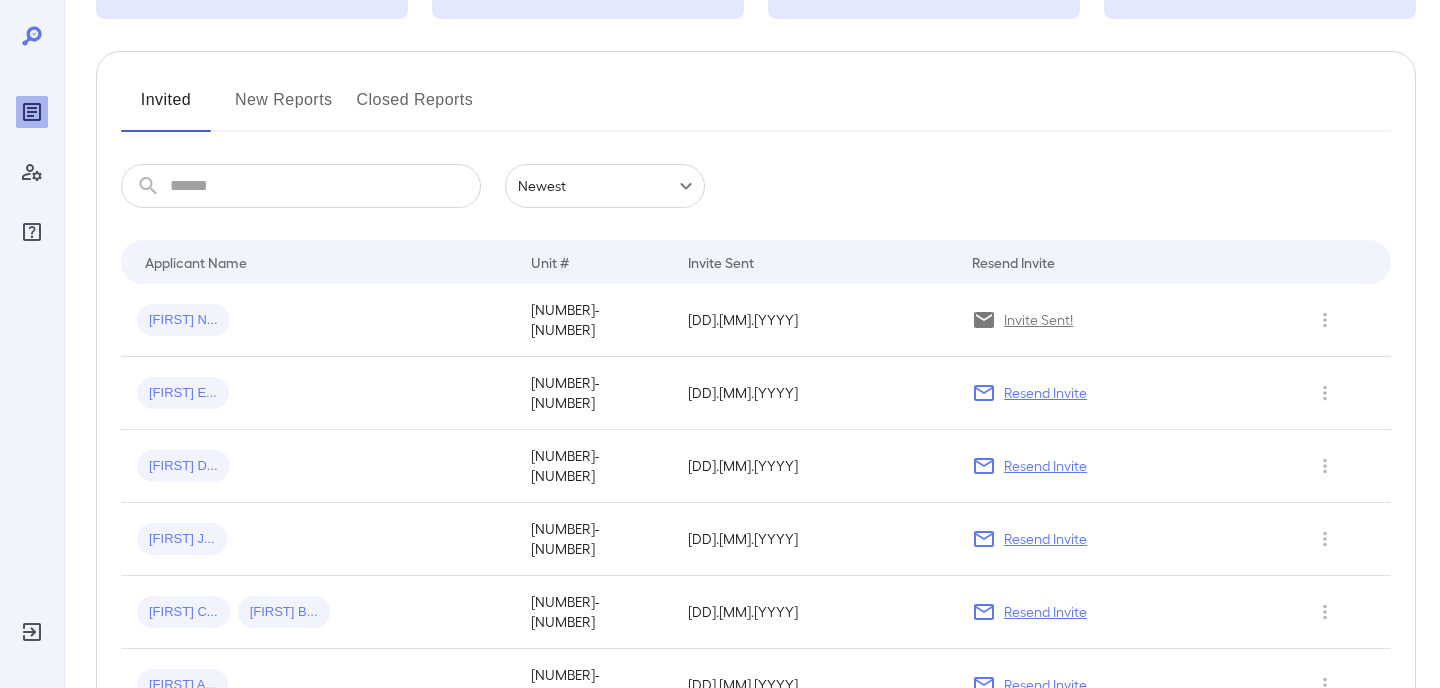 scroll, scrollTop: 205, scrollLeft: 0, axis: vertical 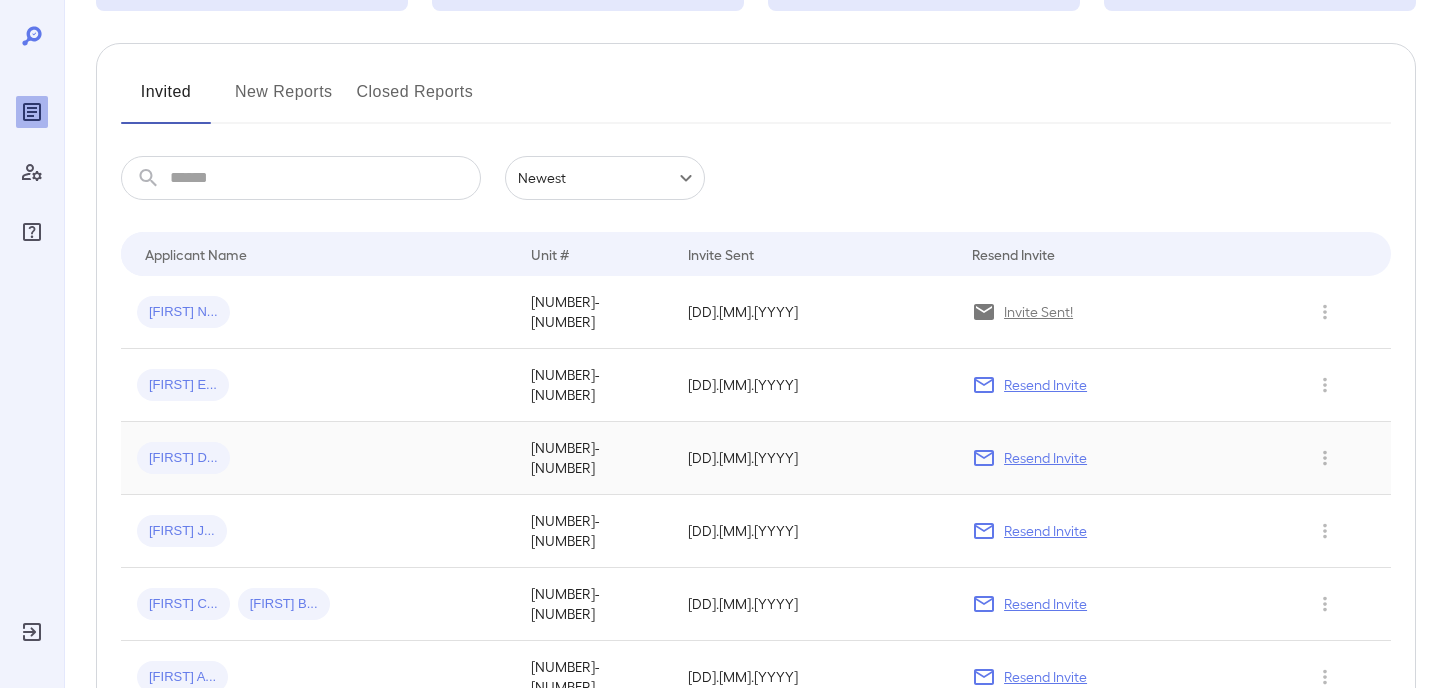 click on "[FIRST] D..." at bounding box center [183, 458] 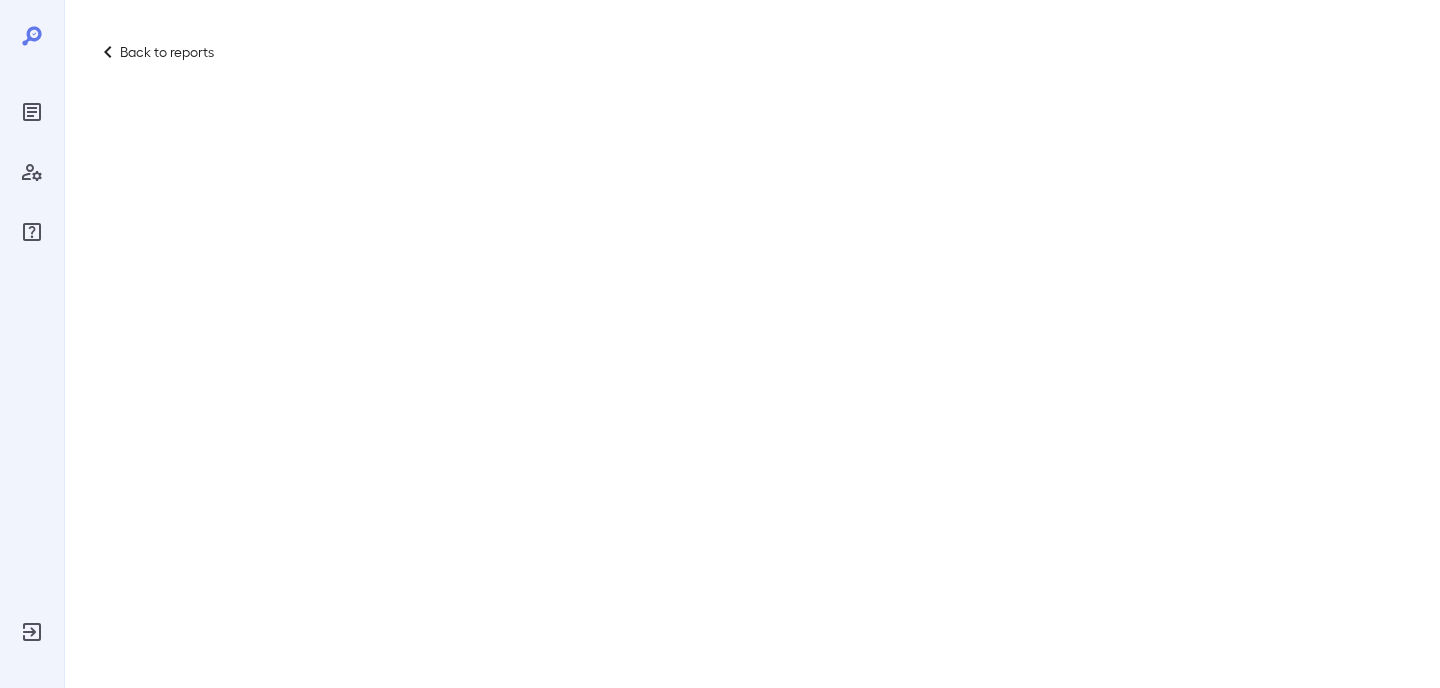 scroll, scrollTop: 0, scrollLeft: 0, axis: both 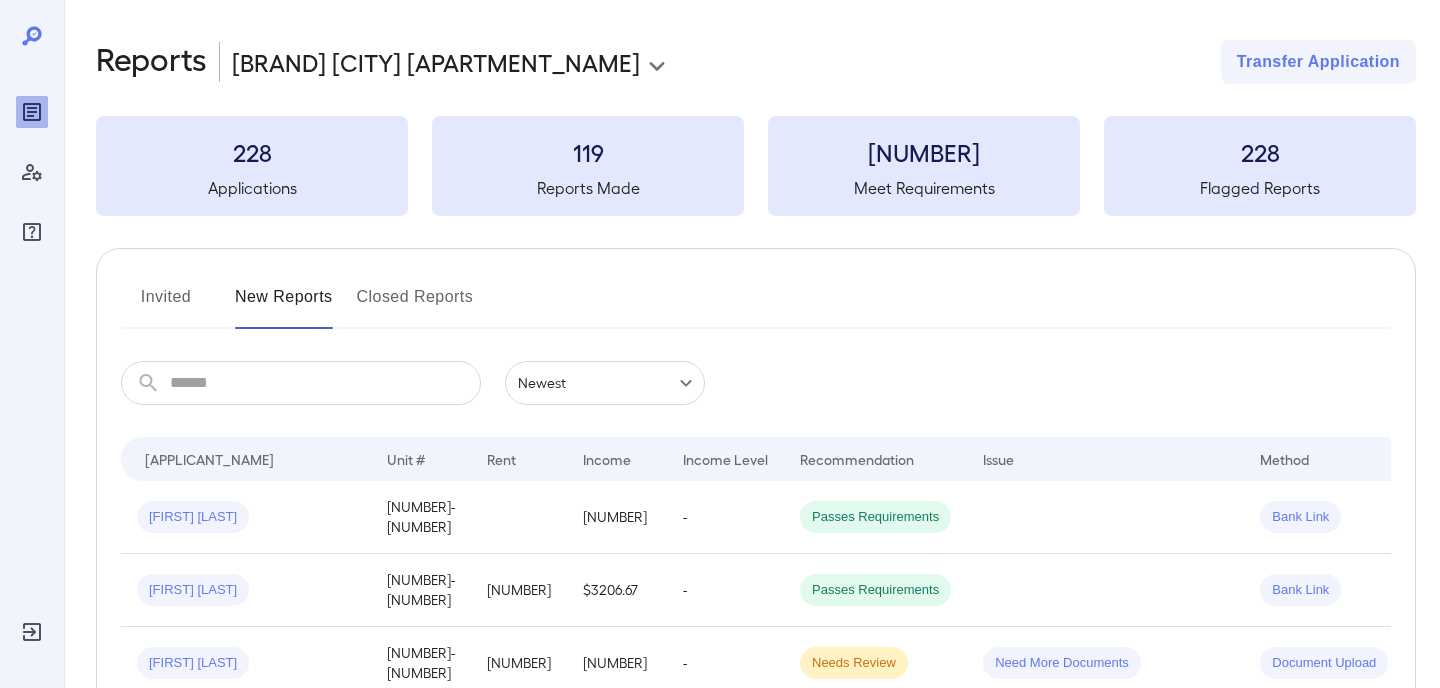 click on "Invited" at bounding box center [166, 305] 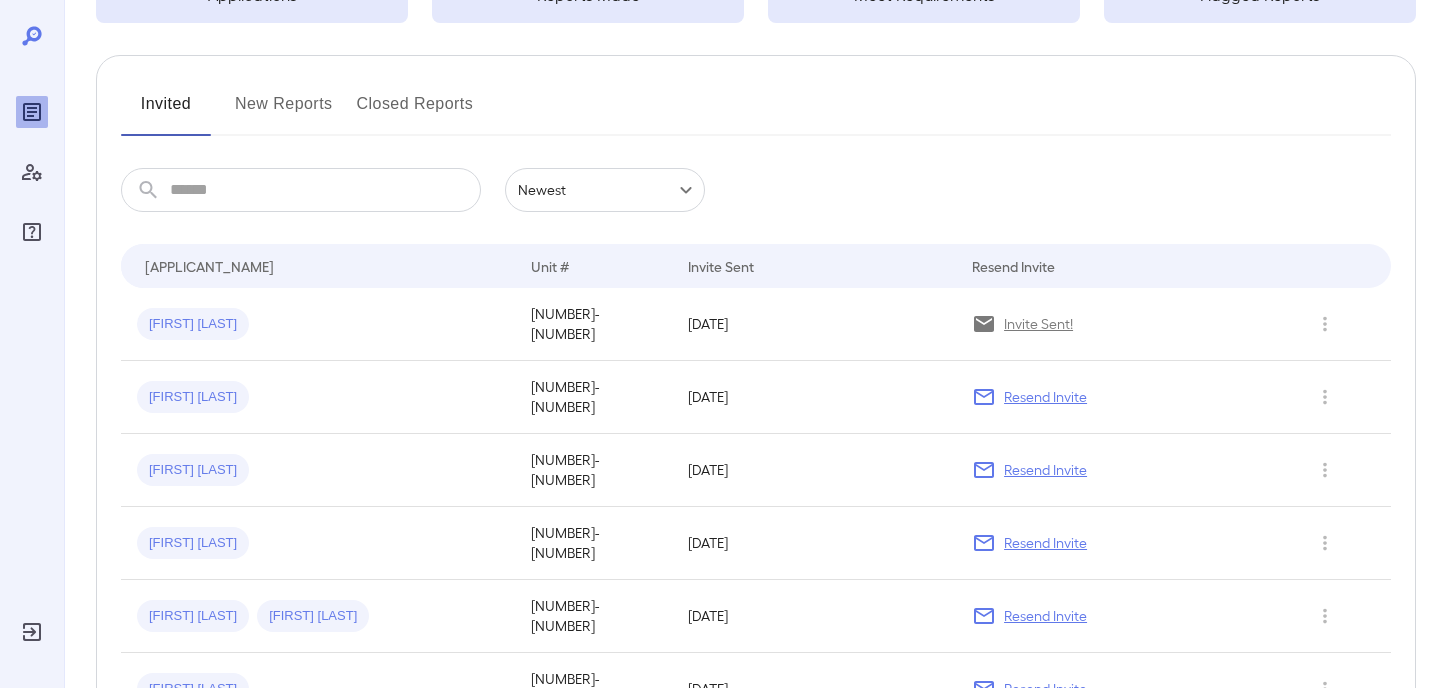 scroll, scrollTop: 224, scrollLeft: 0, axis: vertical 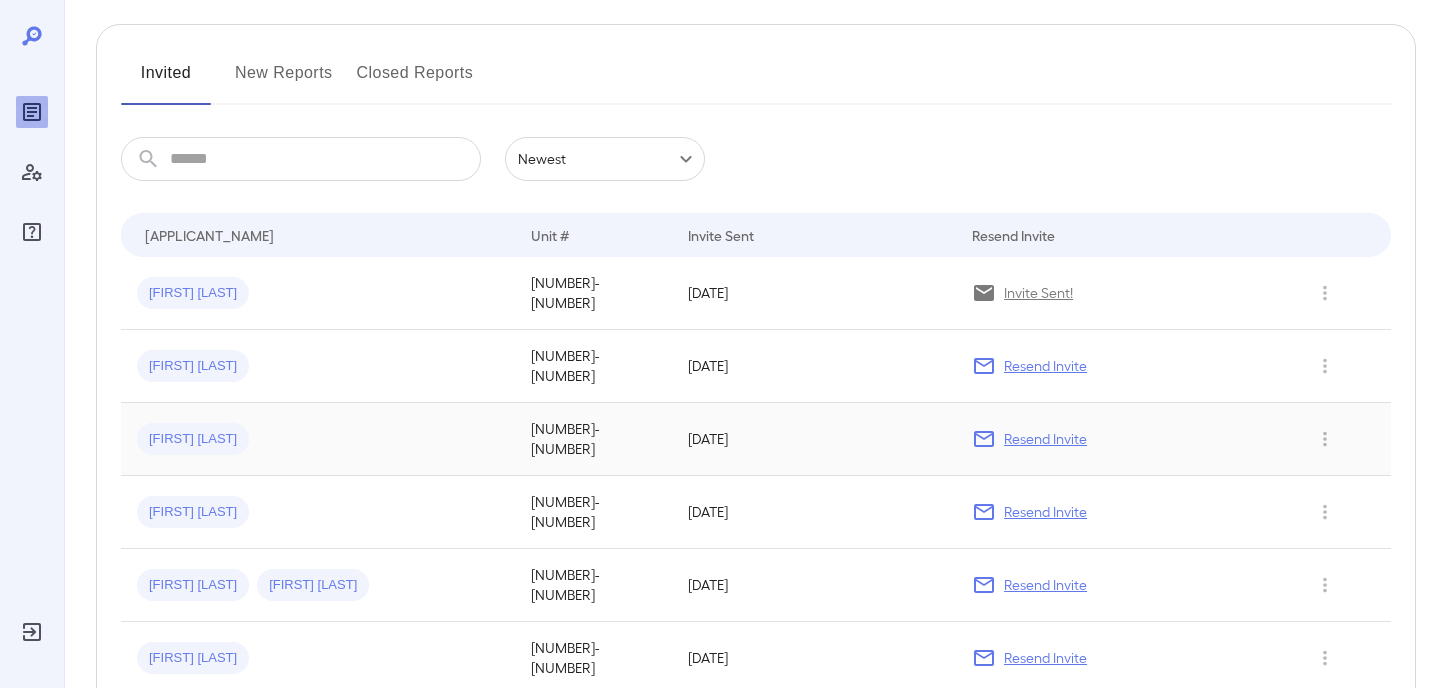 click on "Resend Invite" at bounding box center (1045, 439) 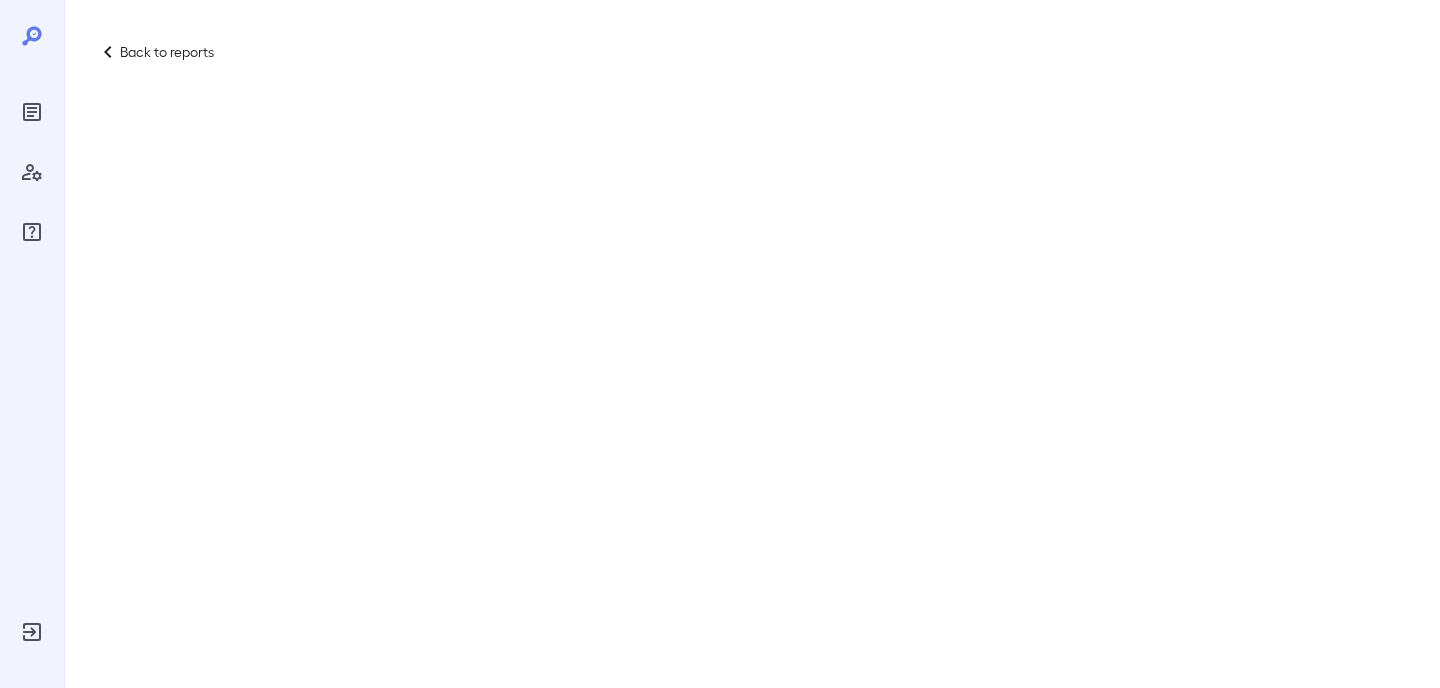 scroll, scrollTop: 0, scrollLeft: 0, axis: both 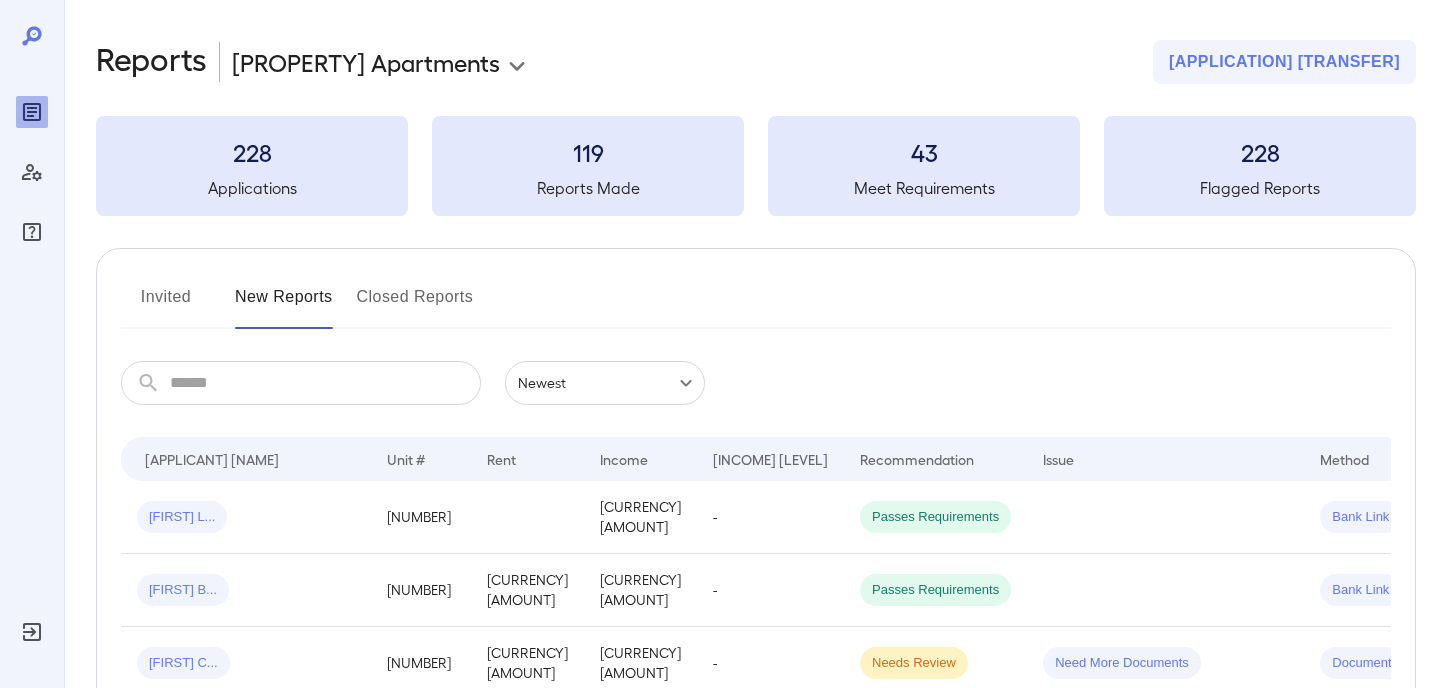 click at bounding box center [32, 172] 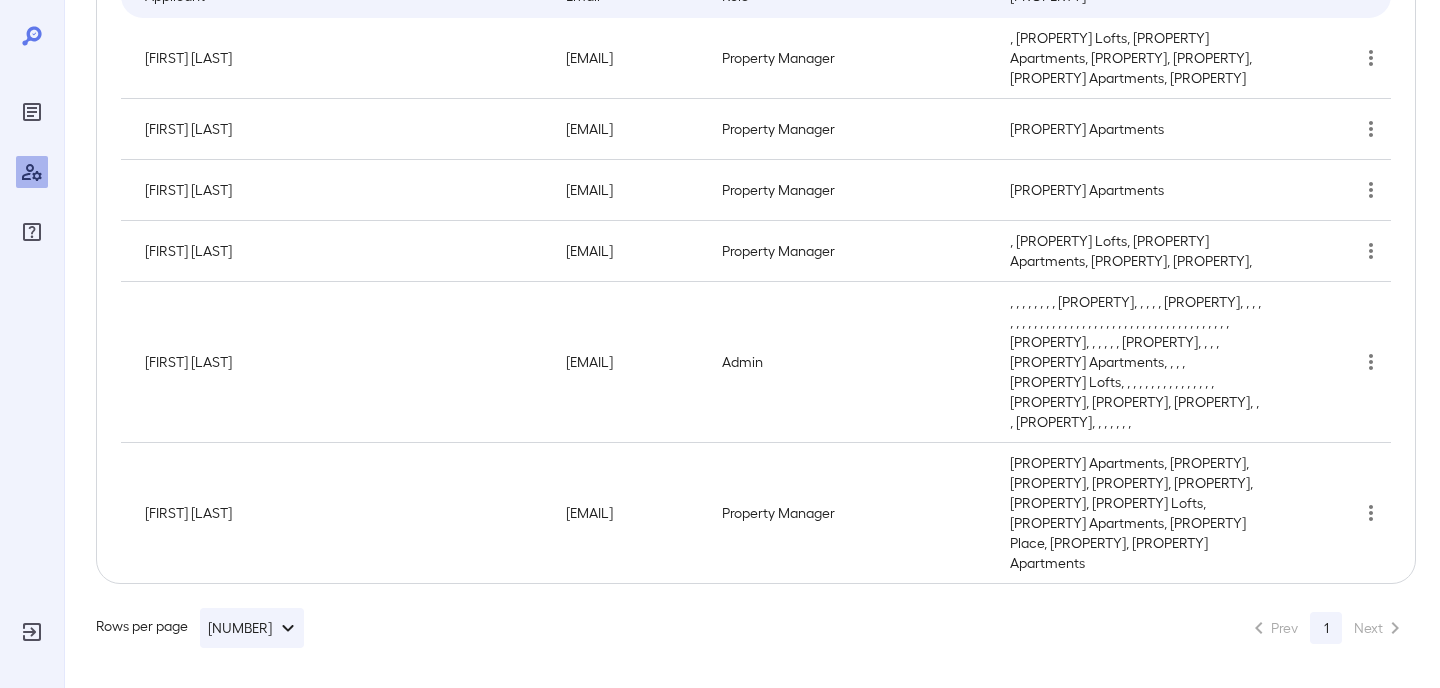 scroll, scrollTop: 0, scrollLeft: 0, axis: both 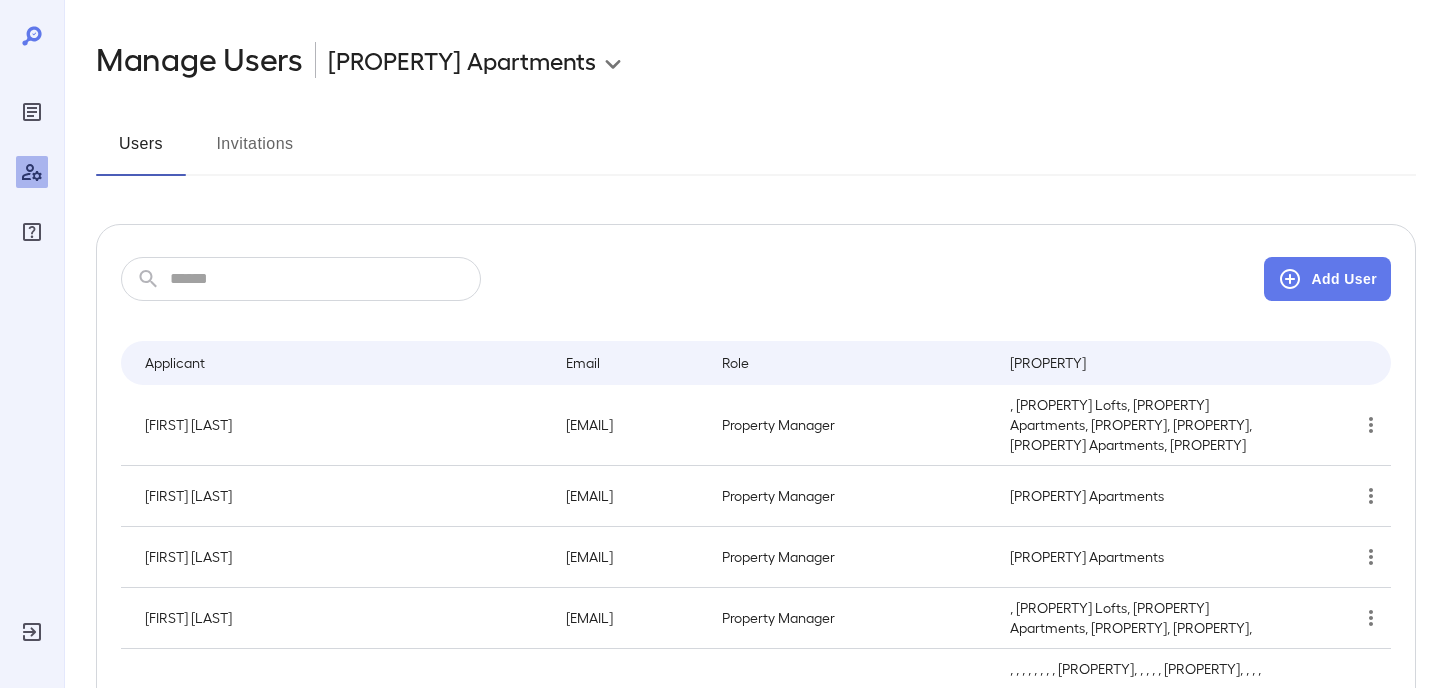 click on "Invitations" at bounding box center (255, 152) 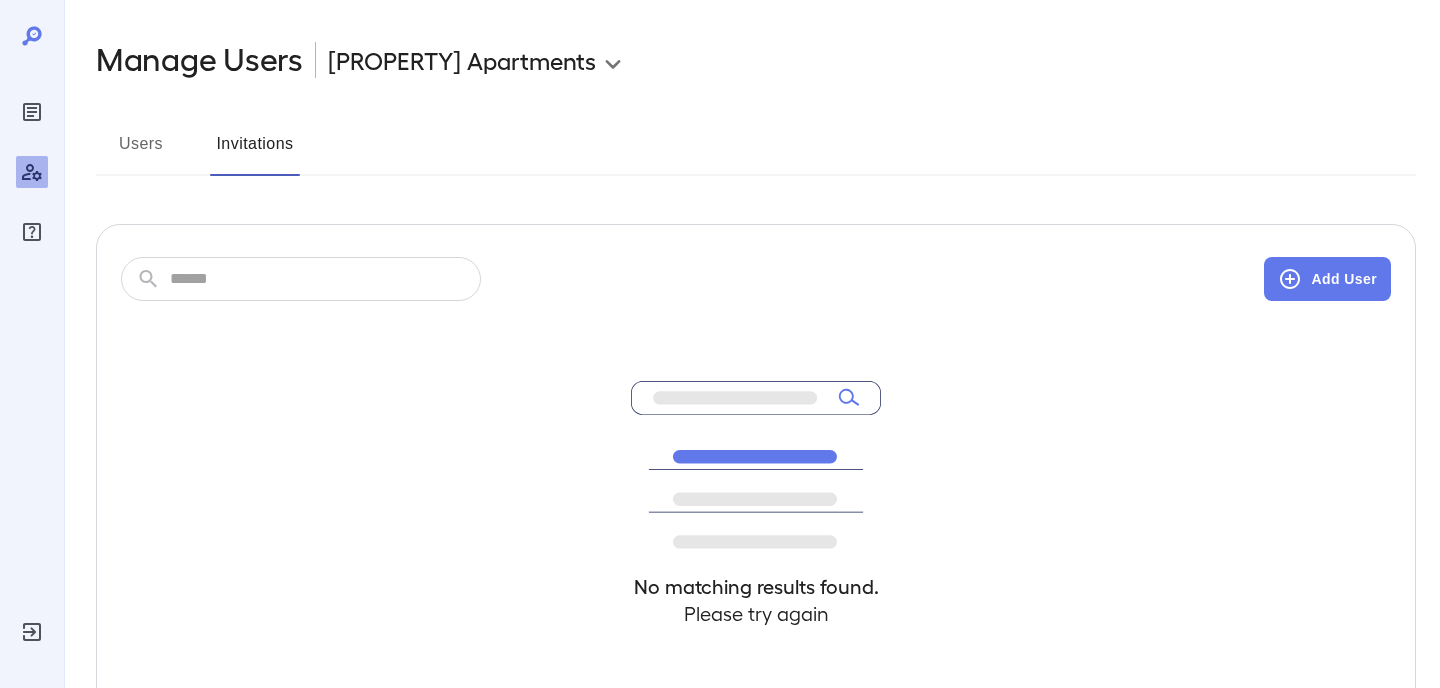click at bounding box center [32, 36] 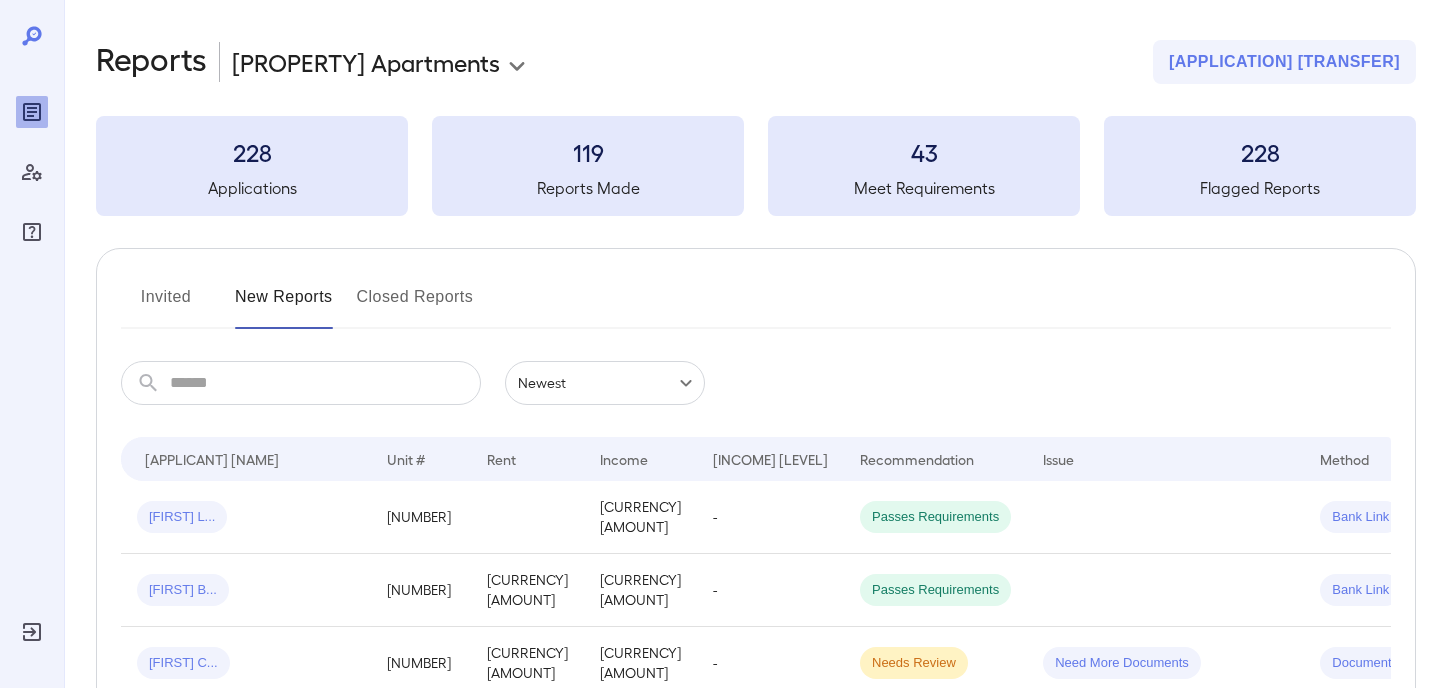click on "Invited" at bounding box center [166, 305] 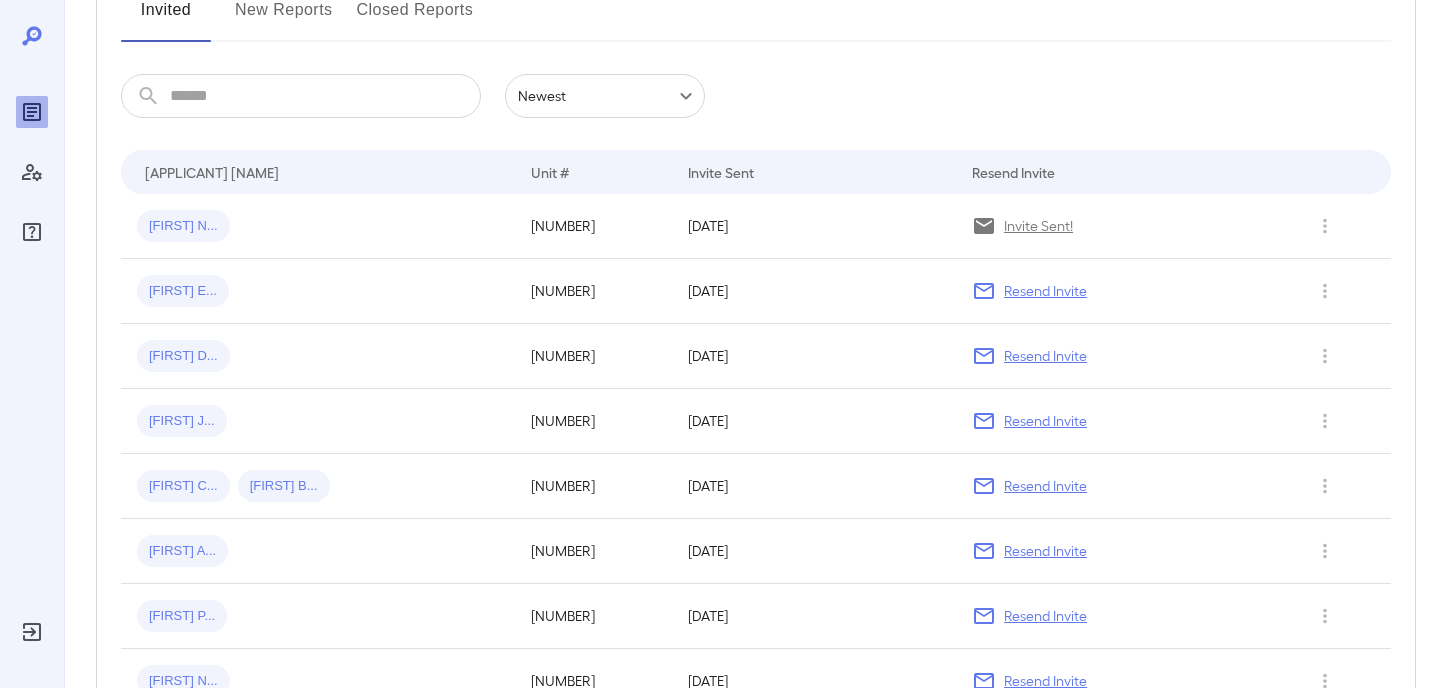 scroll, scrollTop: 299, scrollLeft: 0, axis: vertical 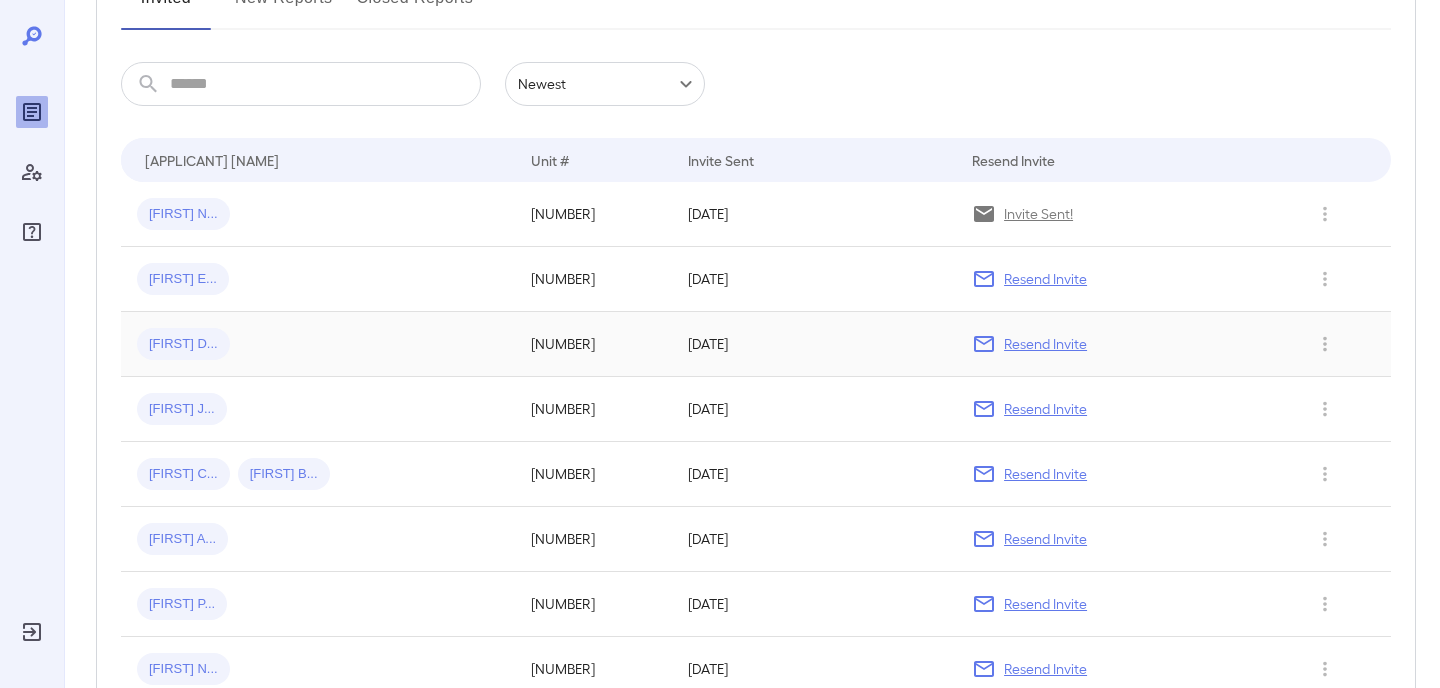 click on "[FIRST] D..." at bounding box center [183, 344] 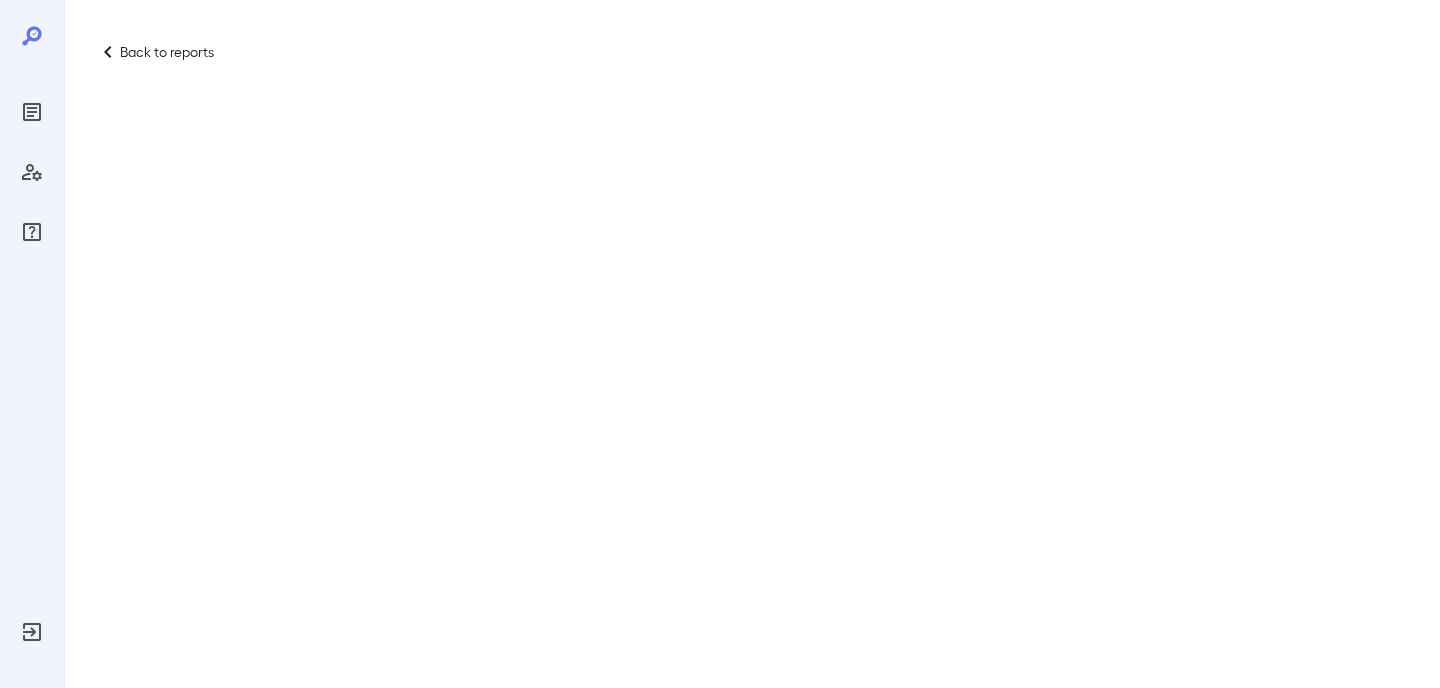 scroll, scrollTop: 0, scrollLeft: 0, axis: both 